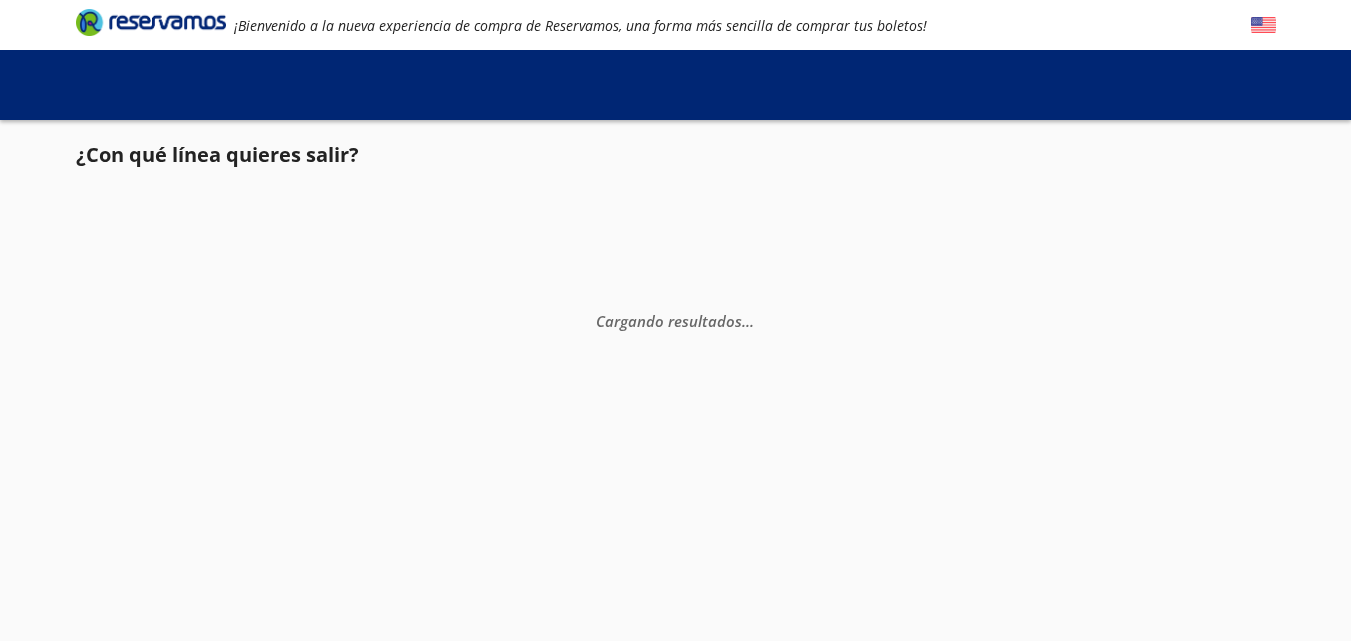 scroll, scrollTop: 0, scrollLeft: 0, axis: both 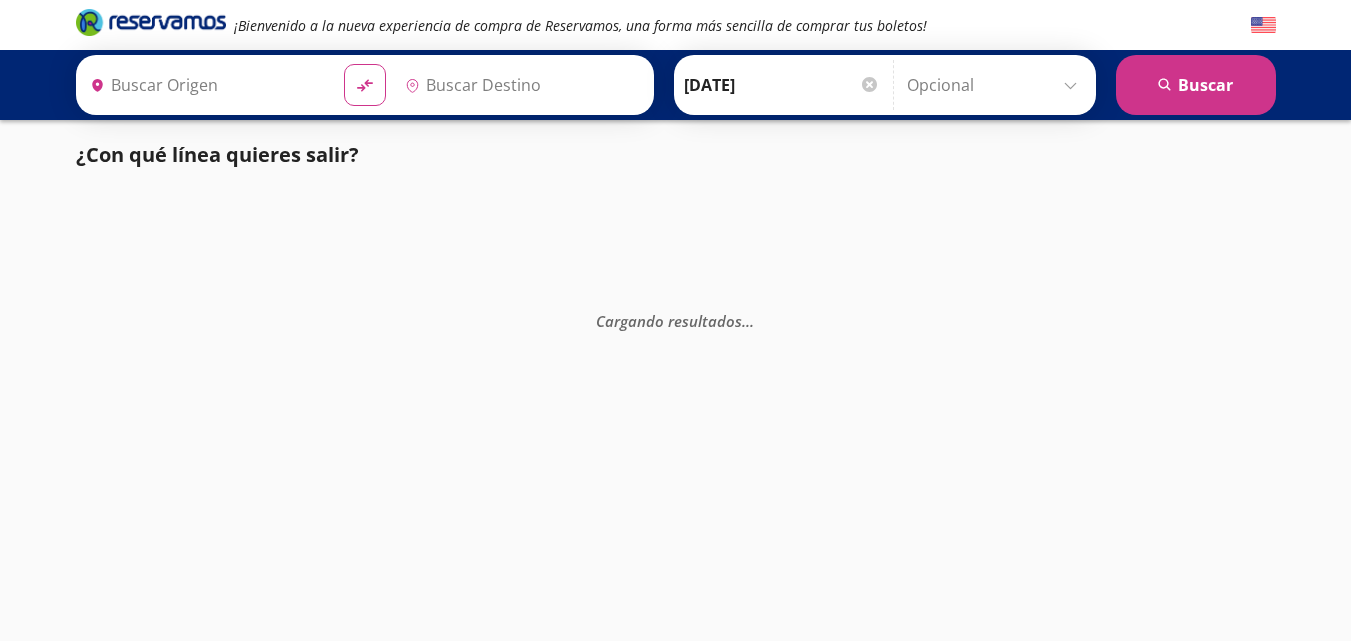 type on "[GEOGRAPHIC_DATA][PERSON_NAME], [GEOGRAPHIC_DATA][PERSON_NAME]" 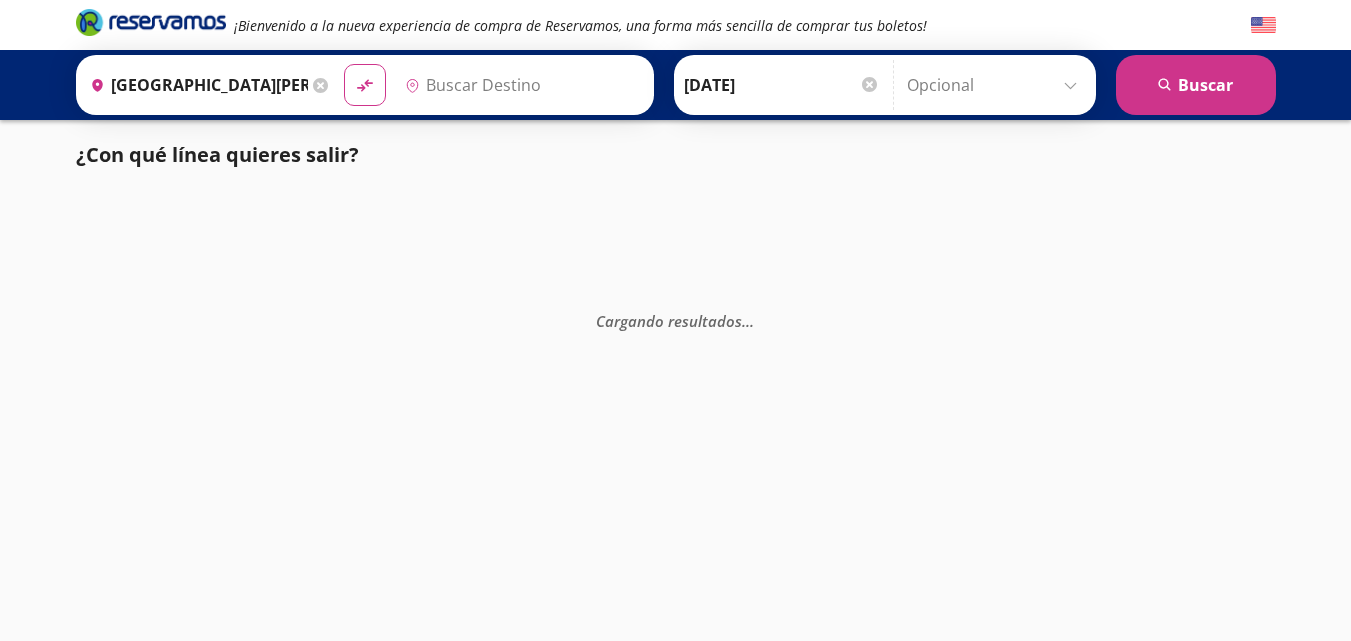 type on "[GEOGRAPHIC_DATA], [GEOGRAPHIC_DATA]" 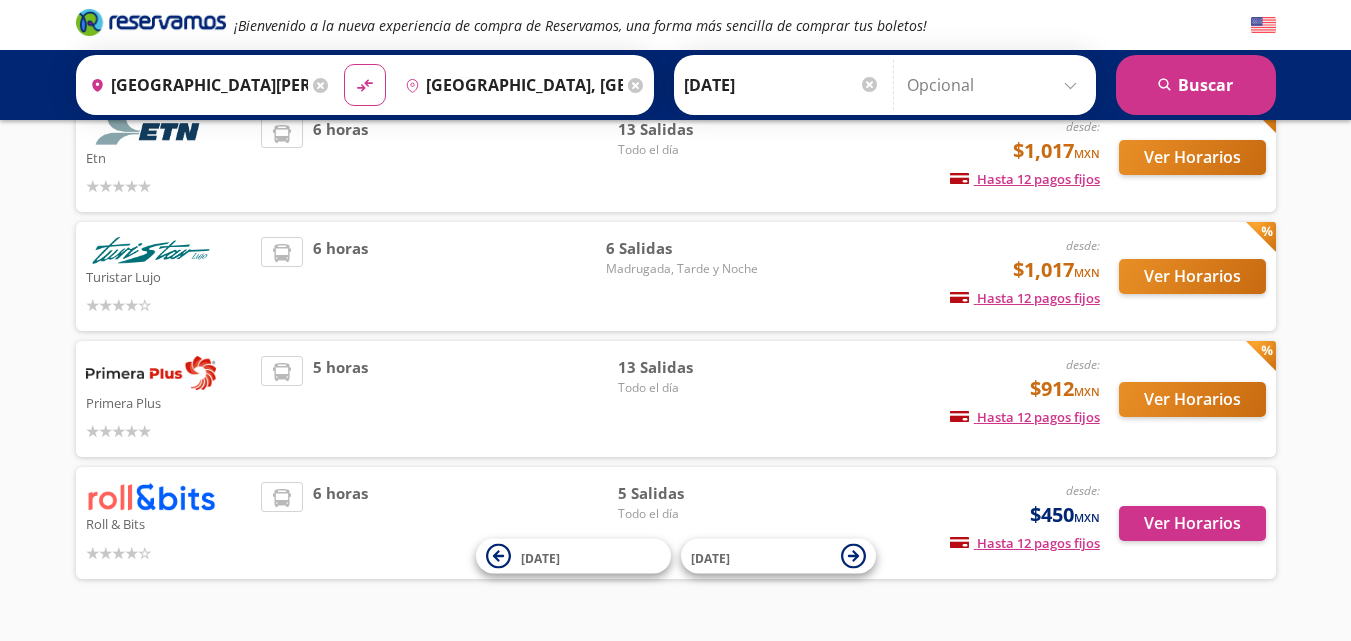 scroll, scrollTop: 250, scrollLeft: 0, axis: vertical 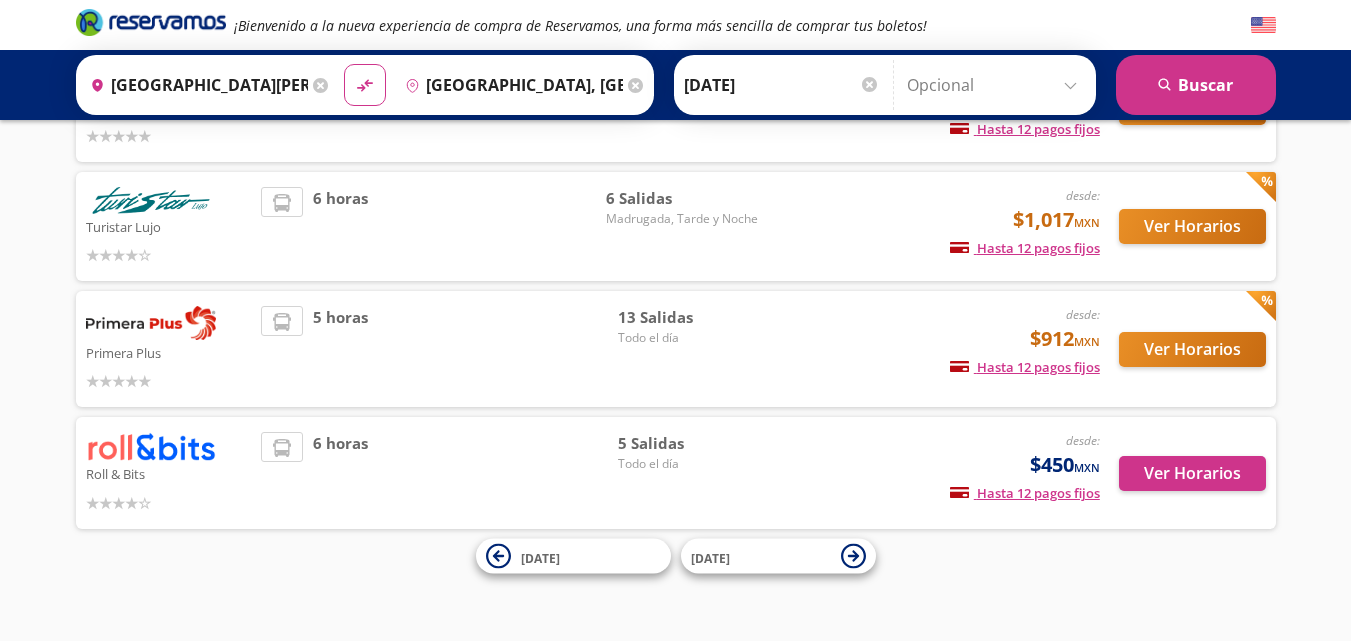 click on "desde: $450  MXN   Hasta 12 pagos fijos Pagos fijos en compras mayores a $30 MXN, con tarjetas de bancos participantes" at bounding box center [933, 472] 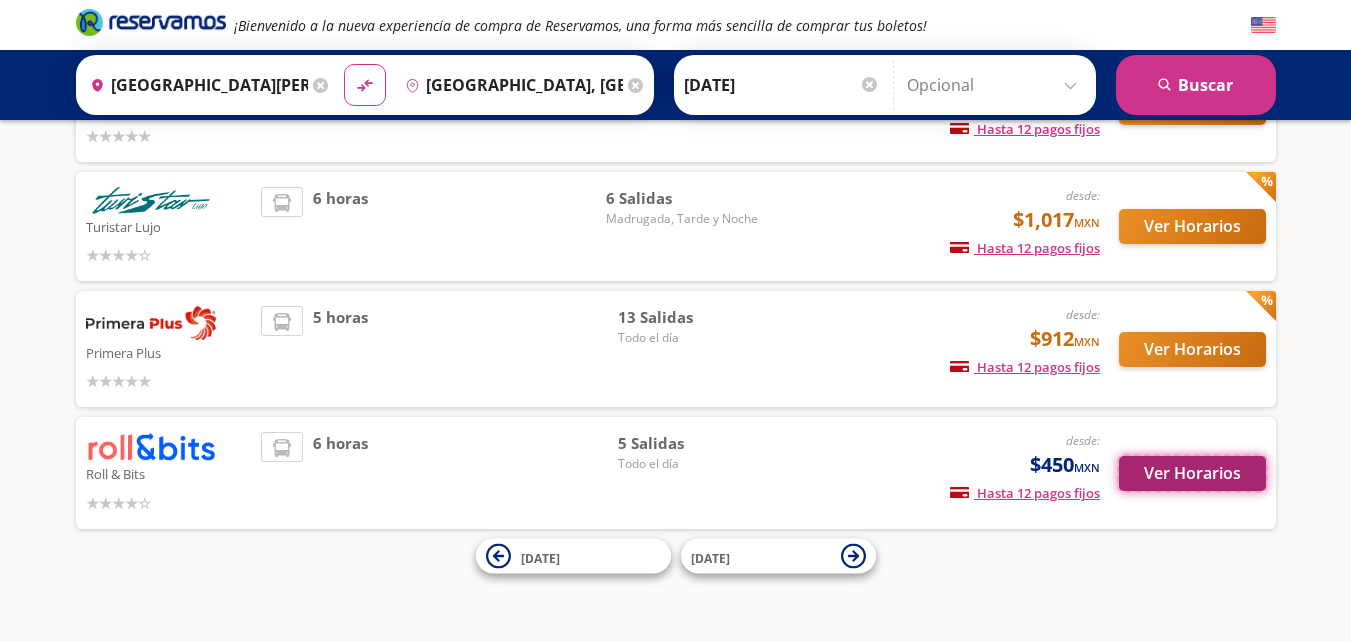 click on "Ver Horarios" at bounding box center (1192, 473) 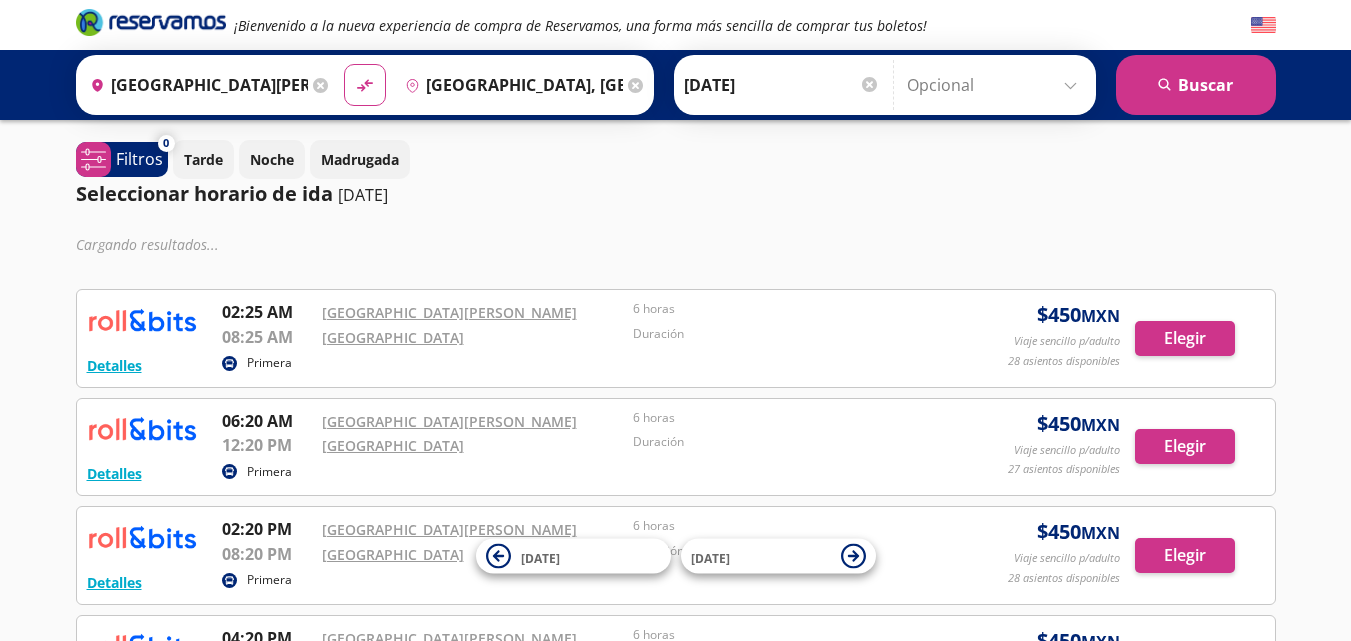 scroll, scrollTop: 100, scrollLeft: 0, axis: vertical 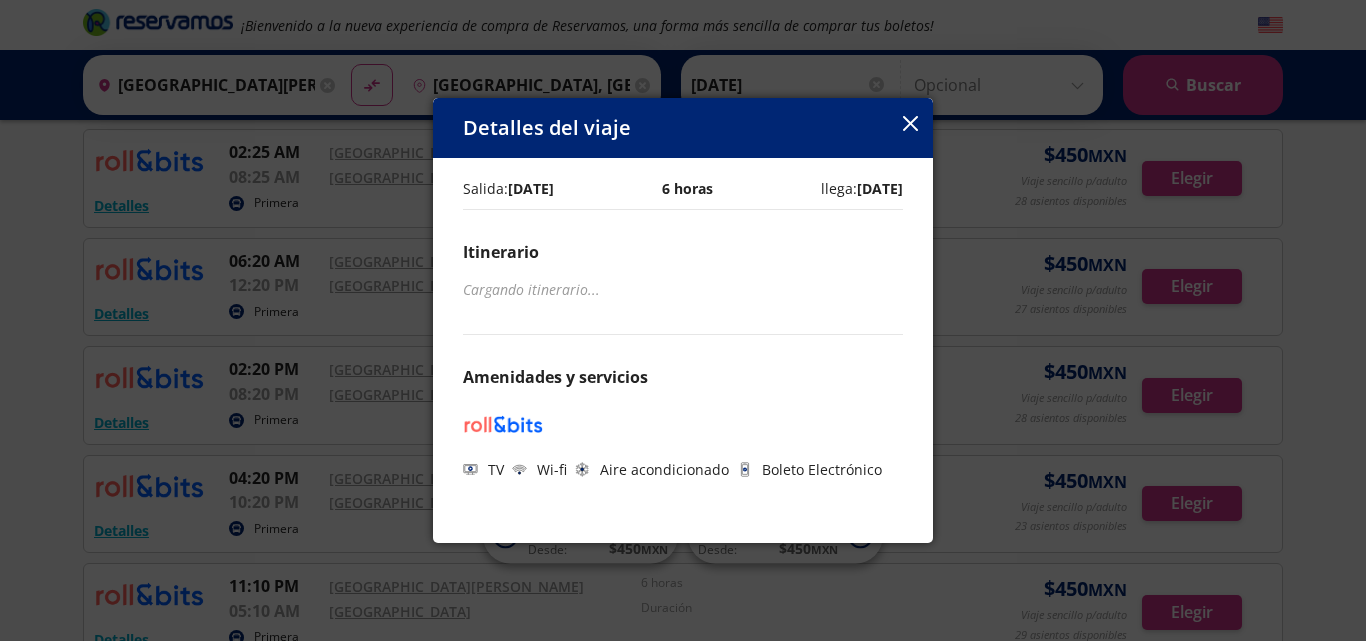 click at bounding box center (625, 289) 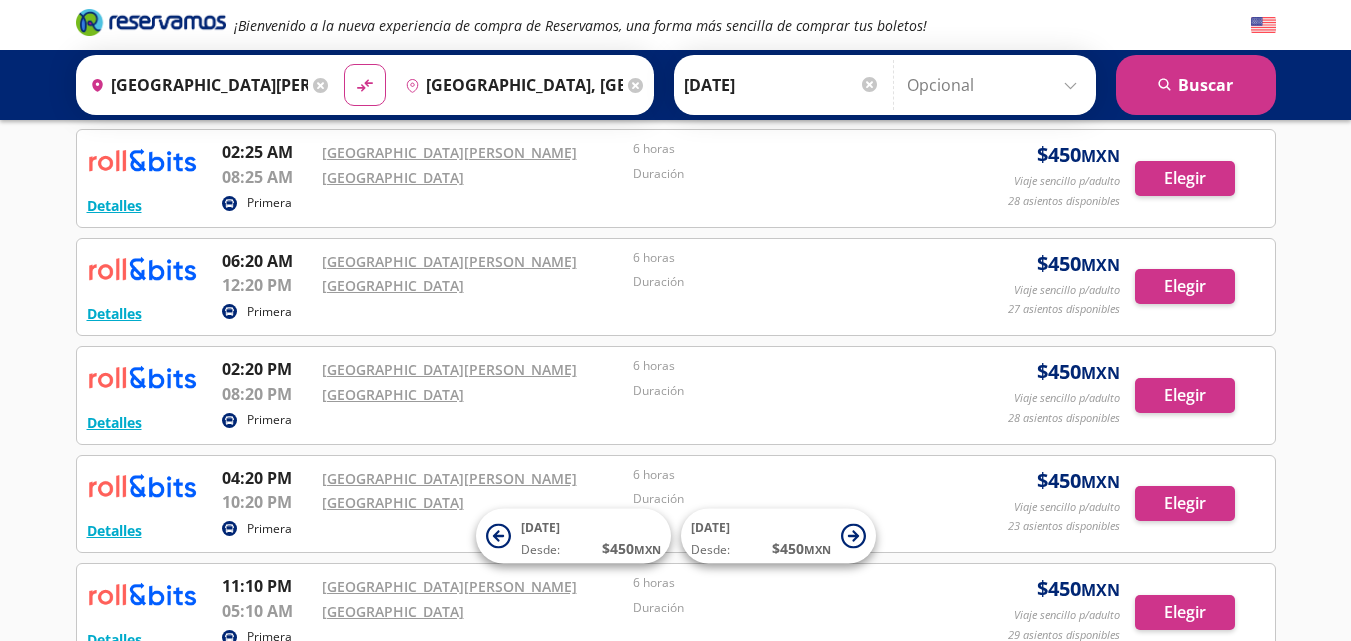 click on "6 horas" at bounding box center [784, 258] 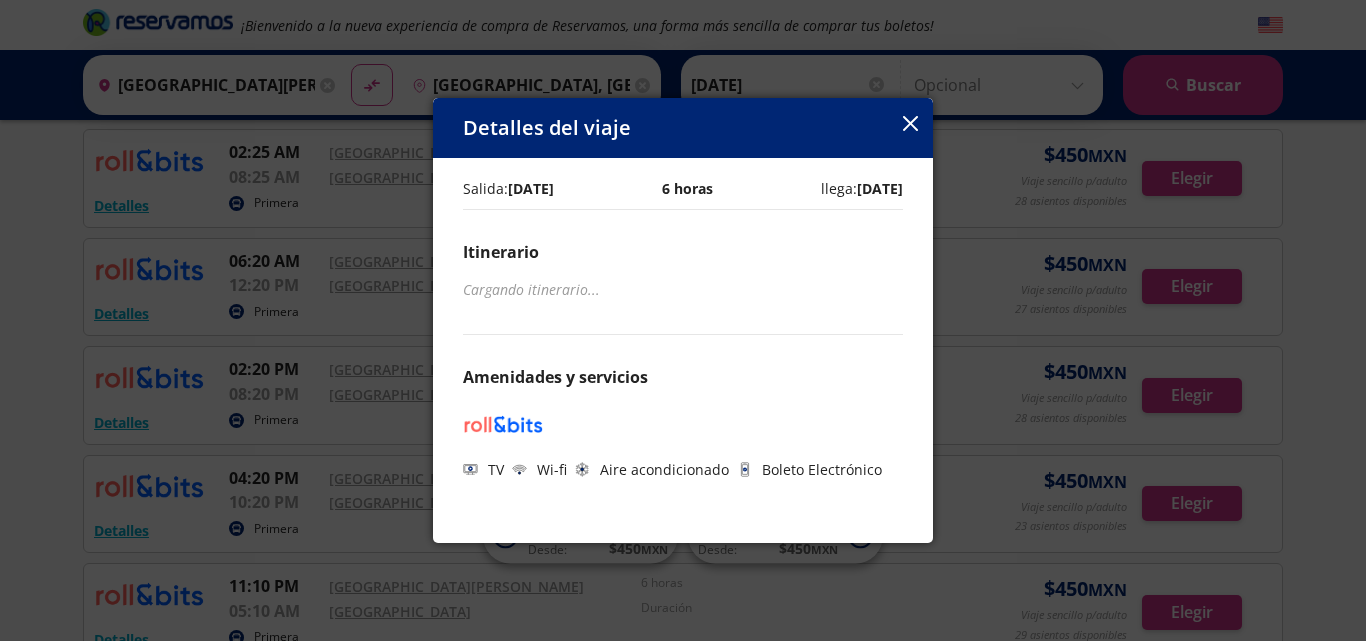 click 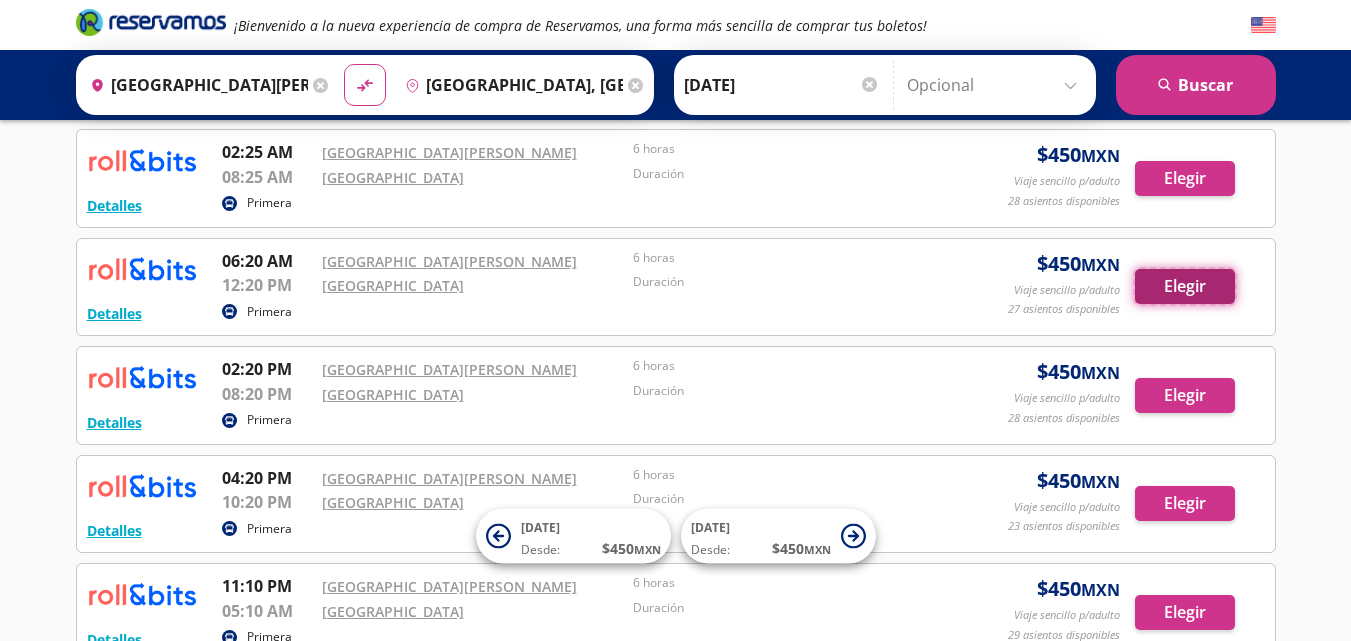 click on "Elegir" at bounding box center [1185, 286] 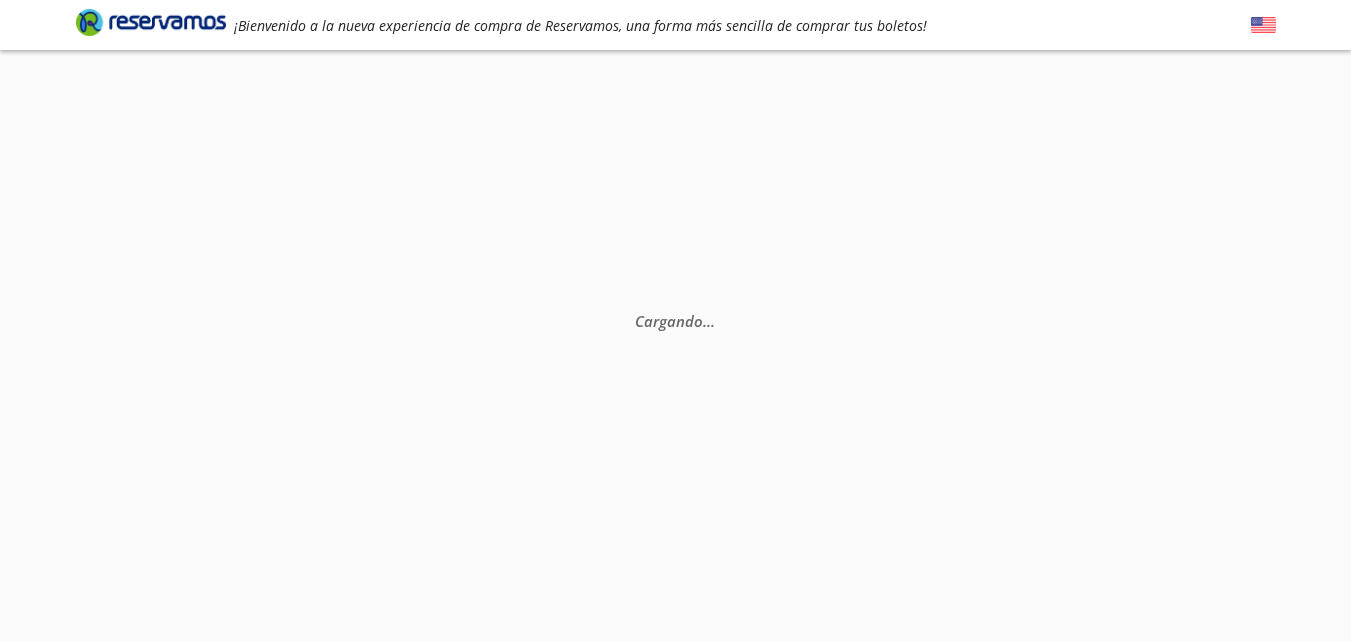 scroll, scrollTop: 0, scrollLeft: 0, axis: both 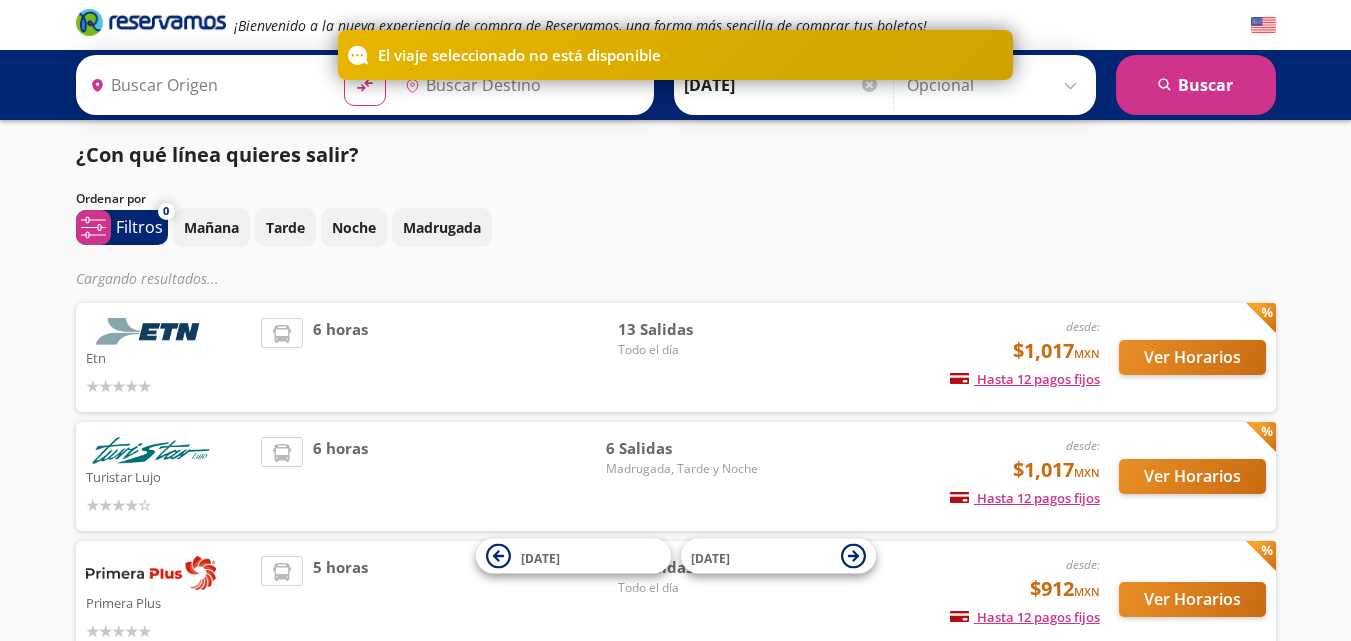 type on "[GEOGRAPHIC_DATA][PERSON_NAME], [GEOGRAPHIC_DATA][PERSON_NAME]" 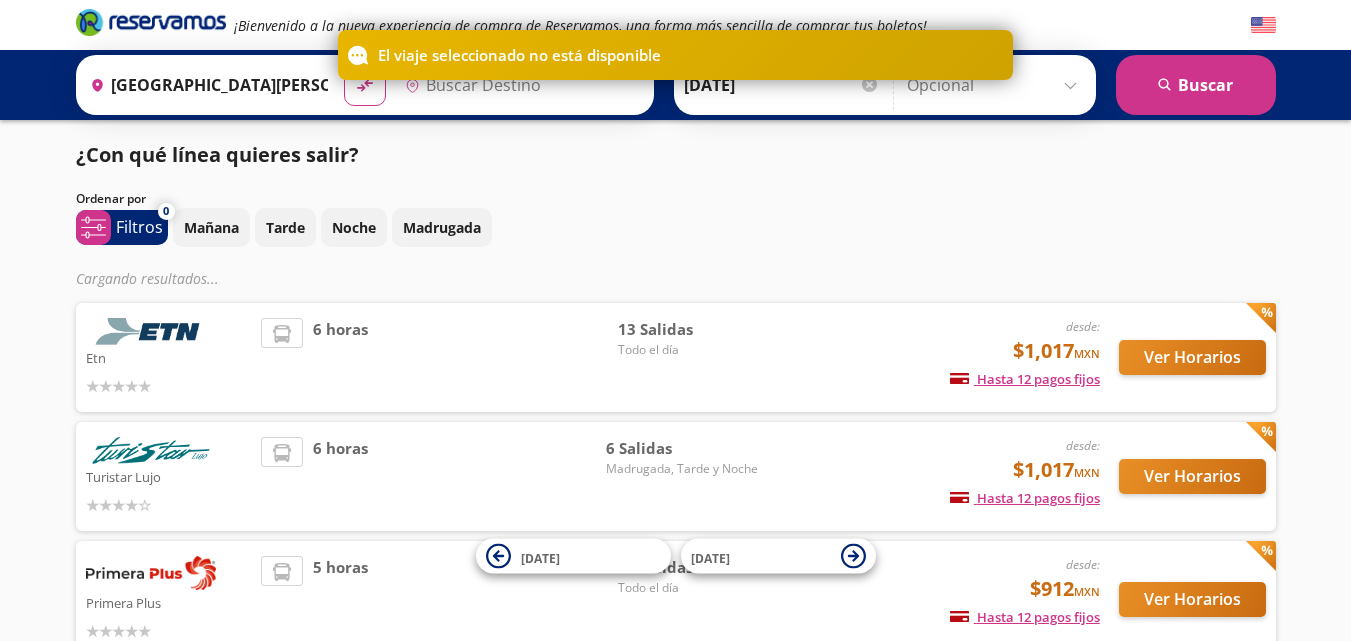 scroll, scrollTop: 229, scrollLeft: 0, axis: vertical 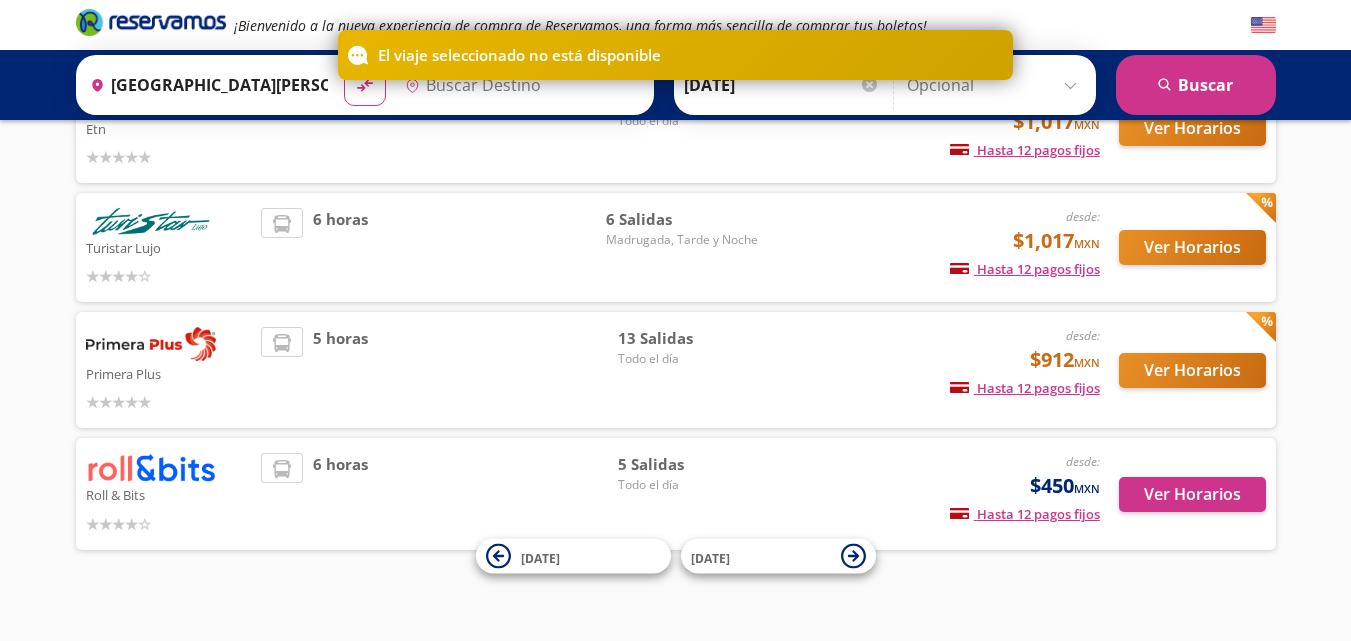 type on "[GEOGRAPHIC_DATA], [GEOGRAPHIC_DATA]" 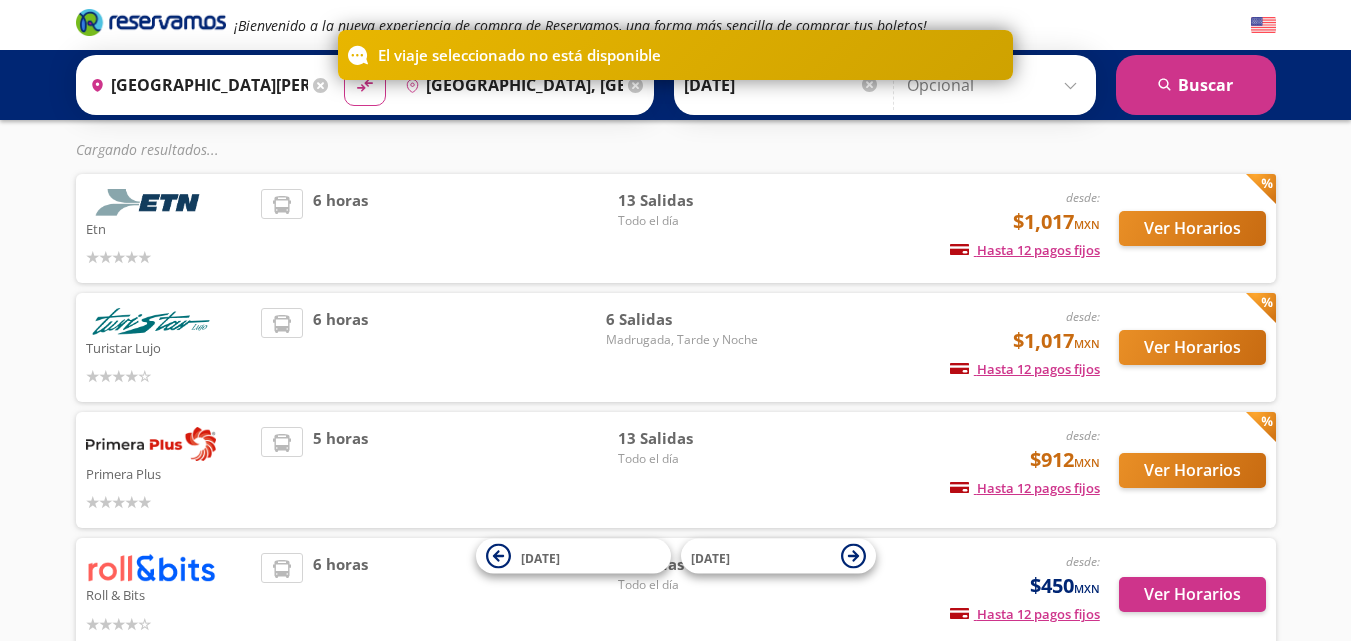 scroll, scrollTop: 68, scrollLeft: 0, axis: vertical 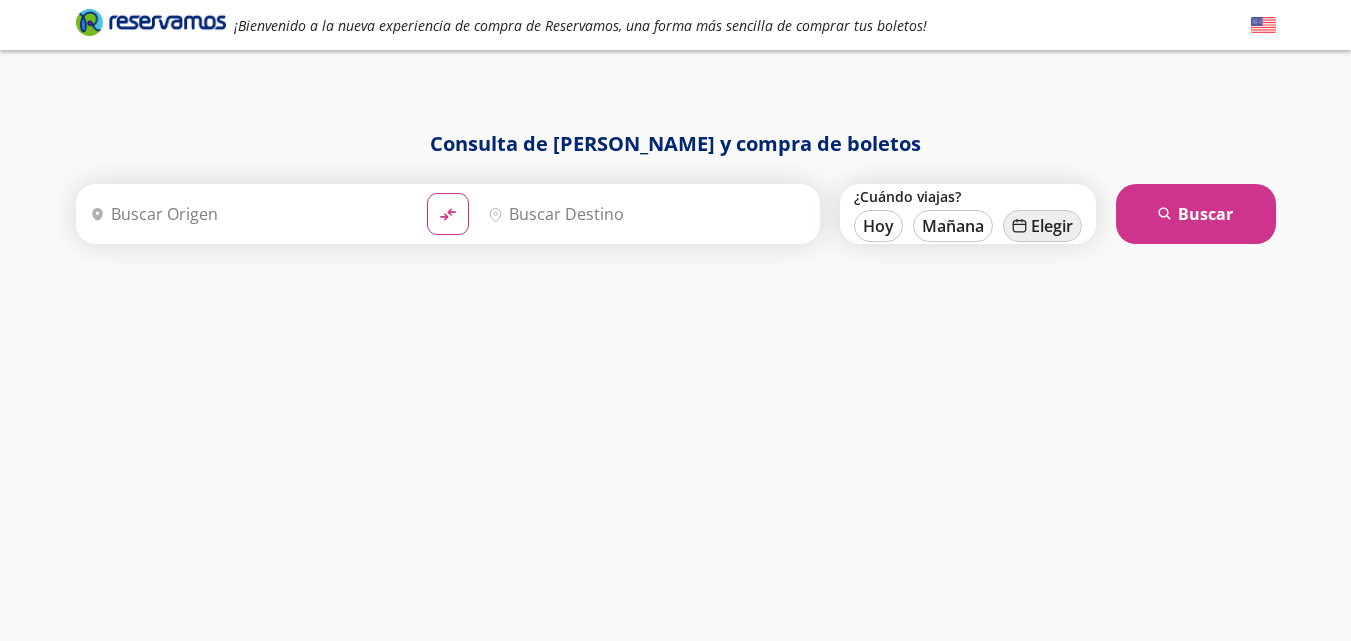 click on "calendar
[GEOGRAPHIC_DATA]" at bounding box center (1042, 226) 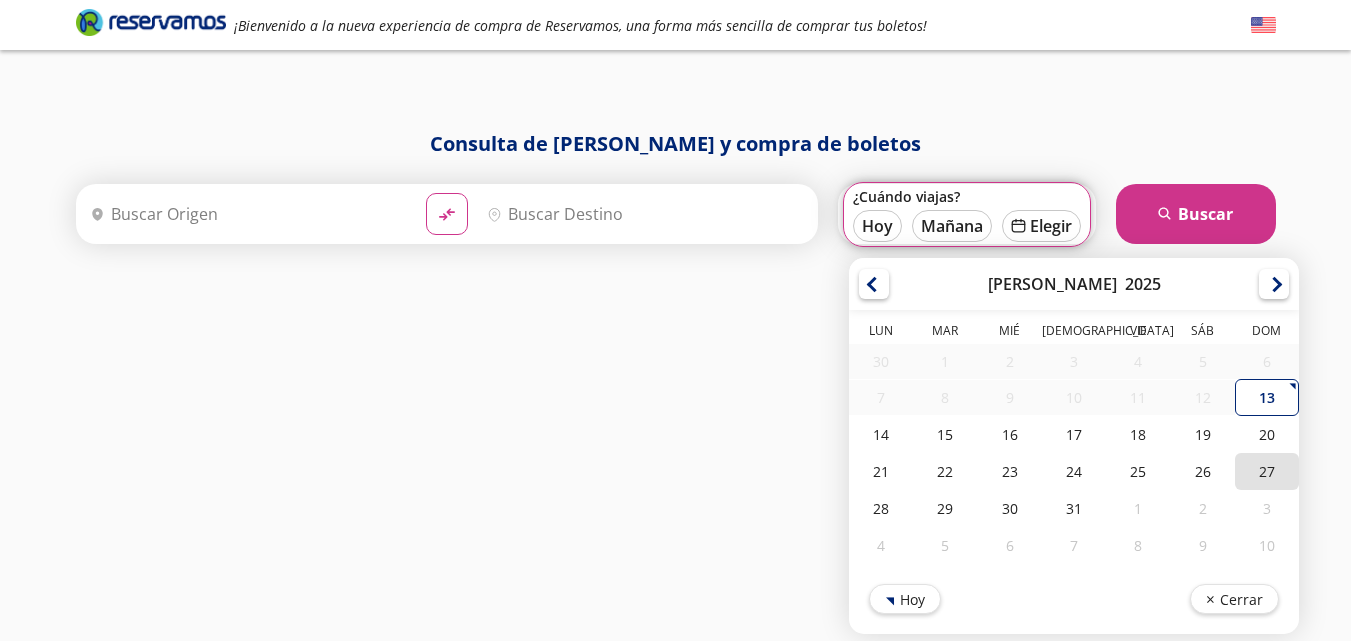 click on "27" at bounding box center [1266, 471] 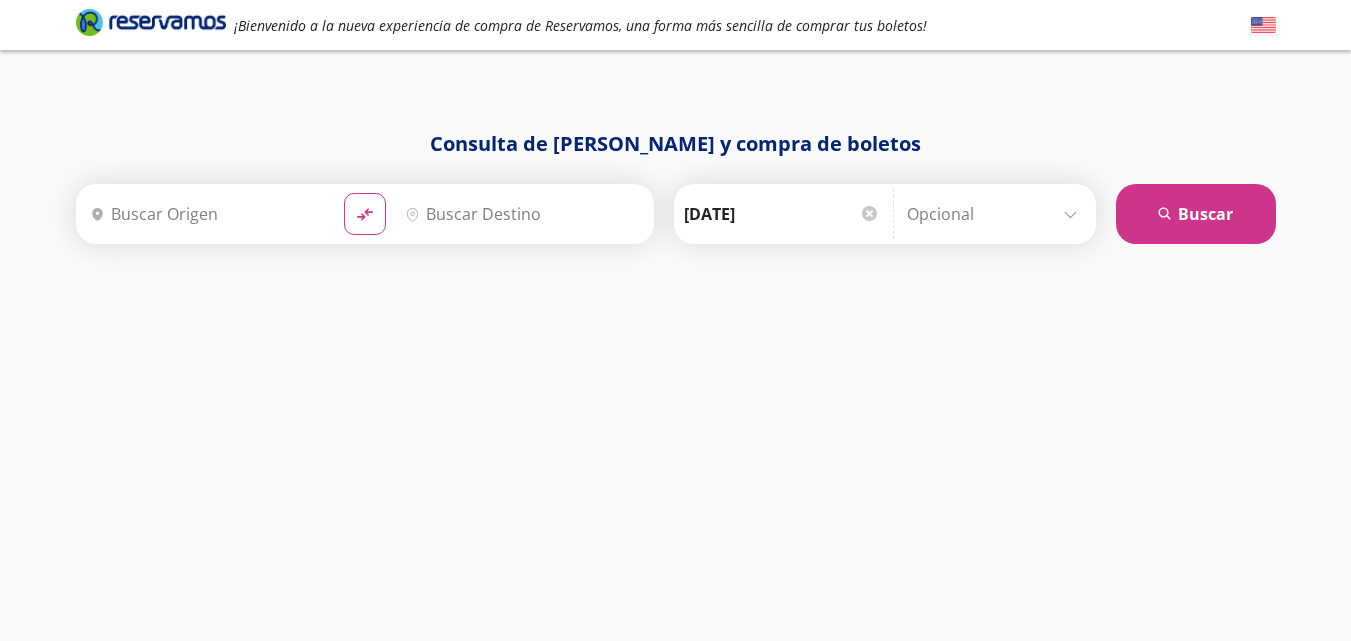 click on "Origen" at bounding box center (205, 214) 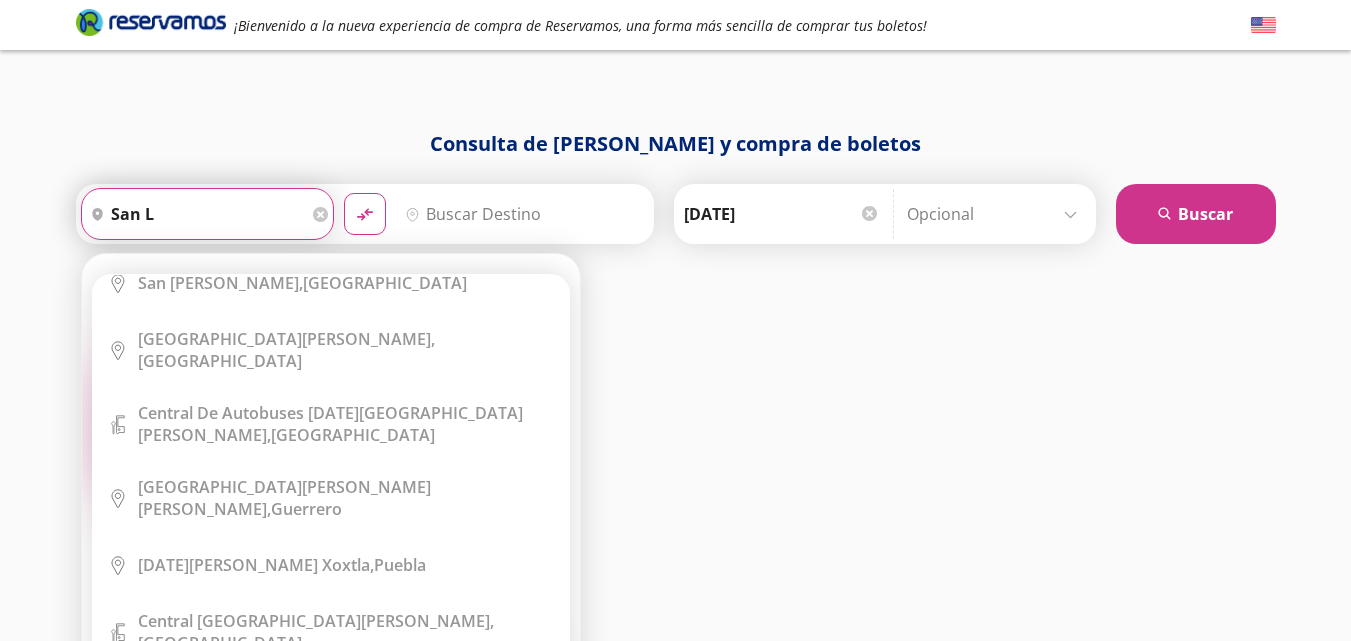 scroll, scrollTop: 1002, scrollLeft: 0, axis: vertical 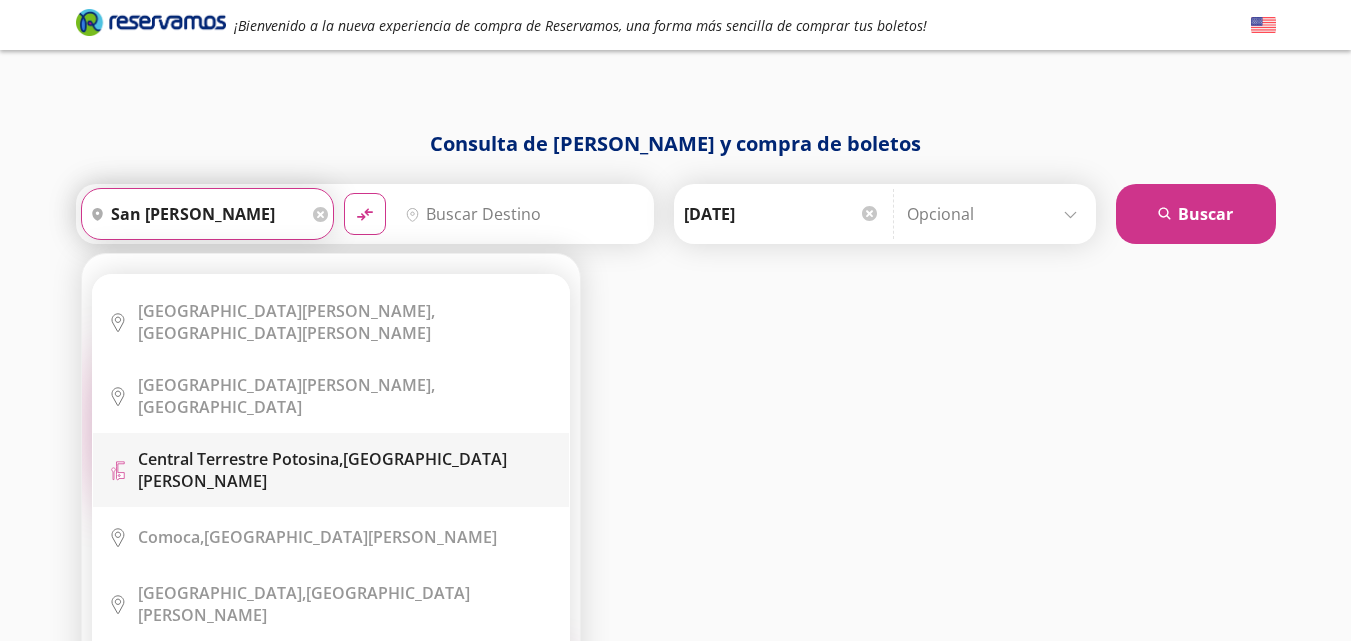 click on "Terminal Icon" at bounding box center (331, 470) 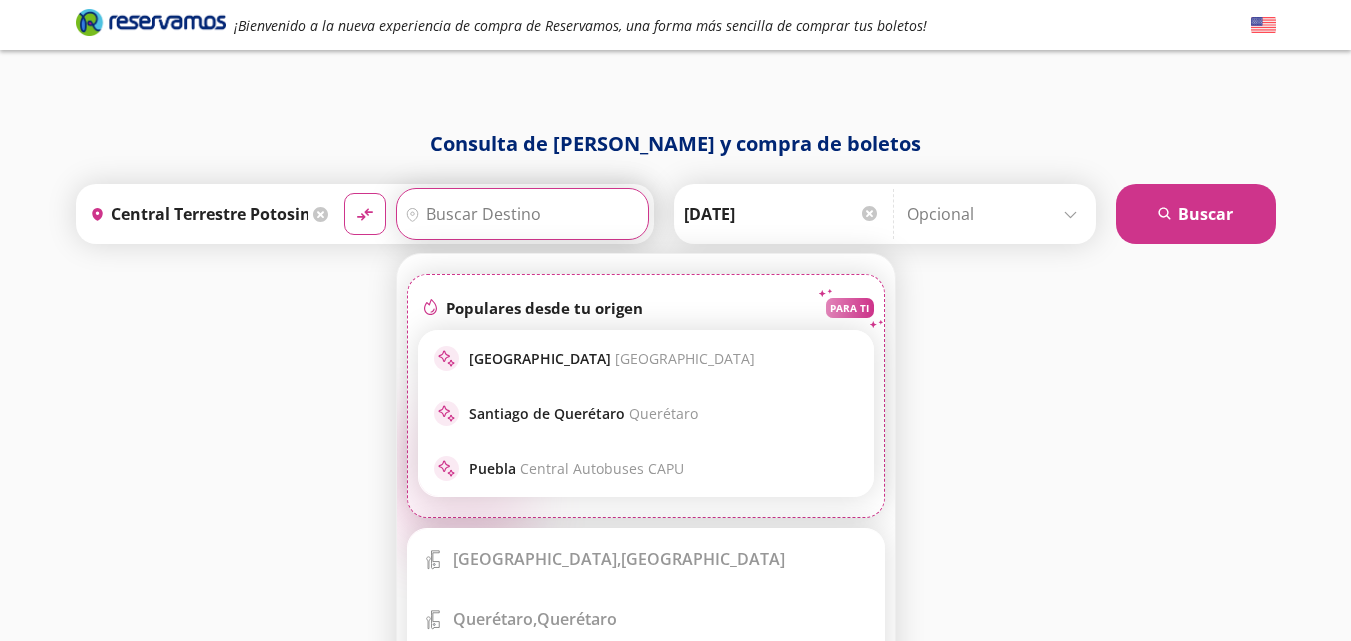 click on "Destino" at bounding box center (520, 214) 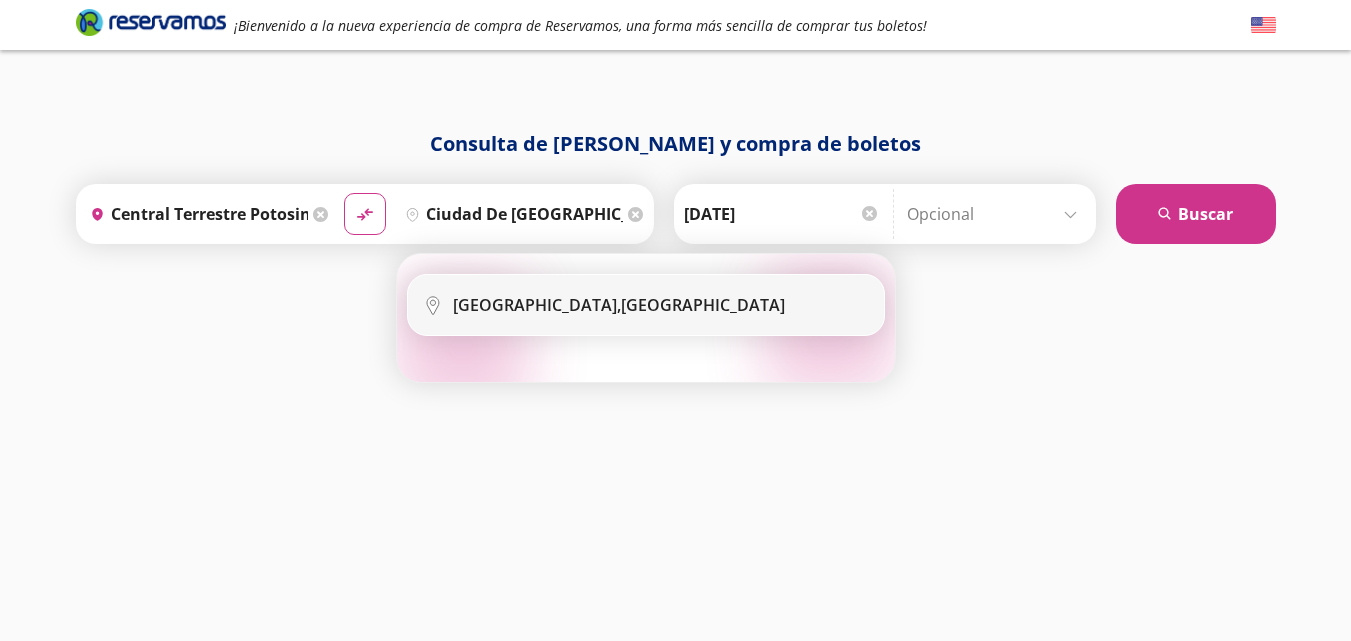 click on "[GEOGRAPHIC_DATA]," at bounding box center (537, 305) 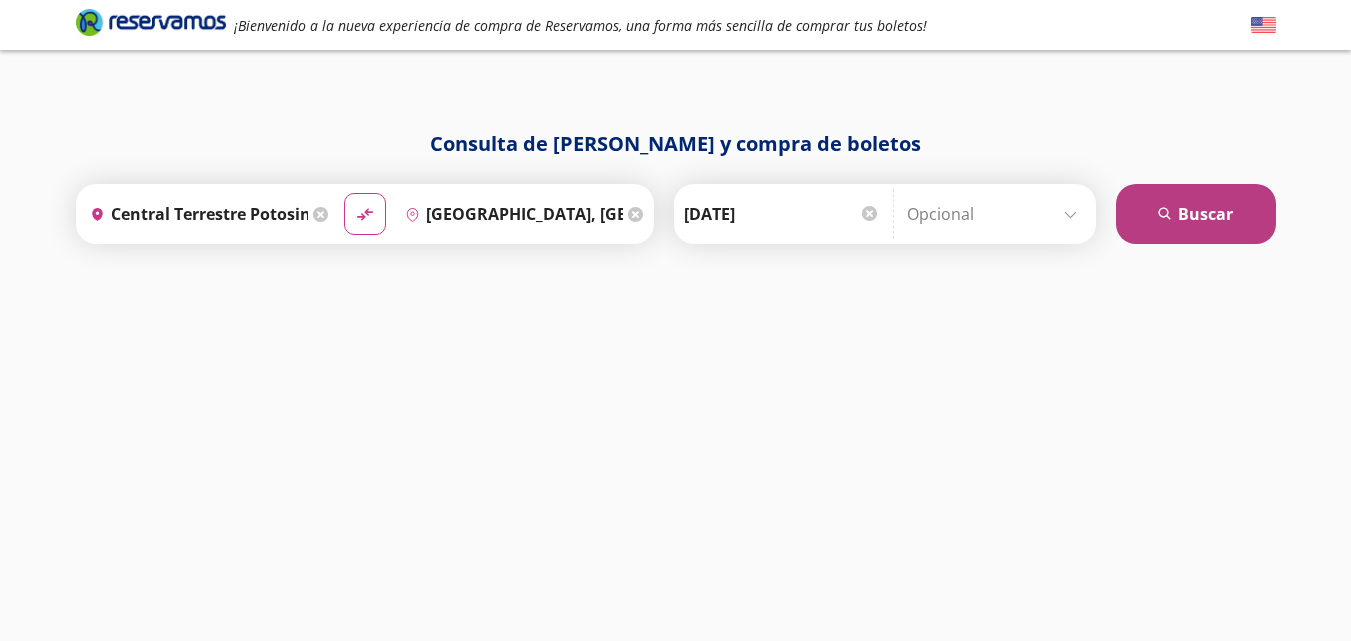 click on "search
[GEOGRAPHIC_DATA]" at bounding box center (1196, 214) 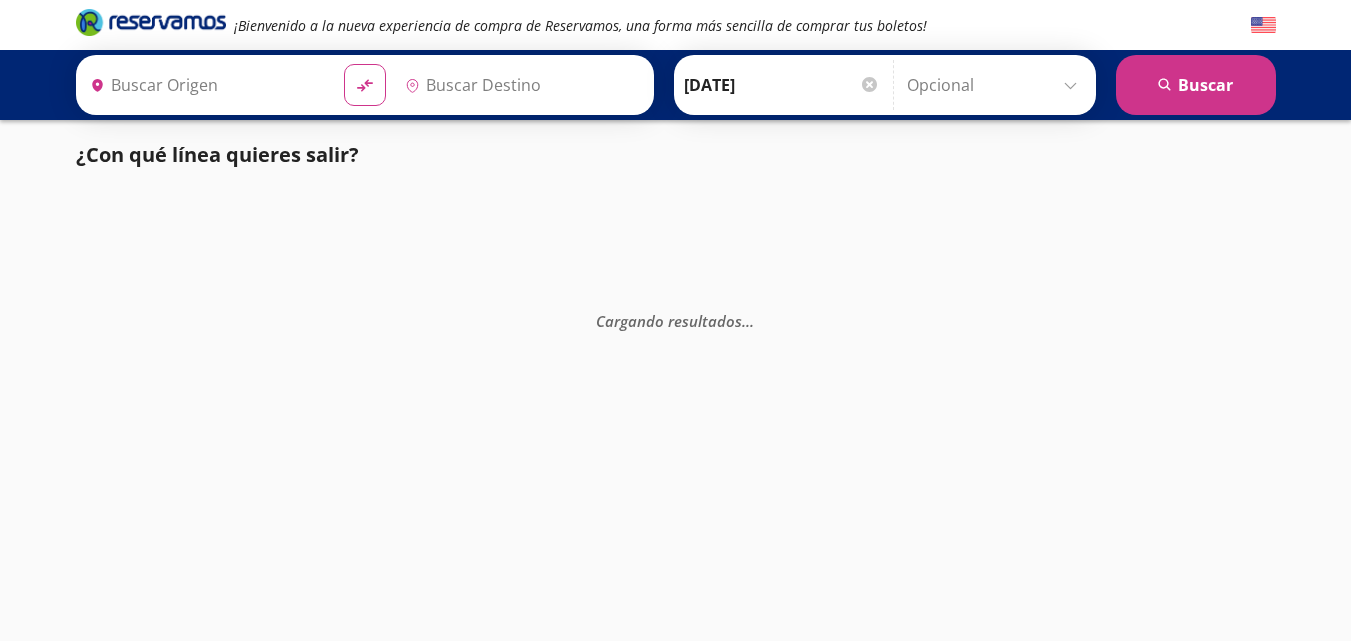 type on "[GEOGRAPHIC_DATA], [GEOGRAPHIC_DATA]" 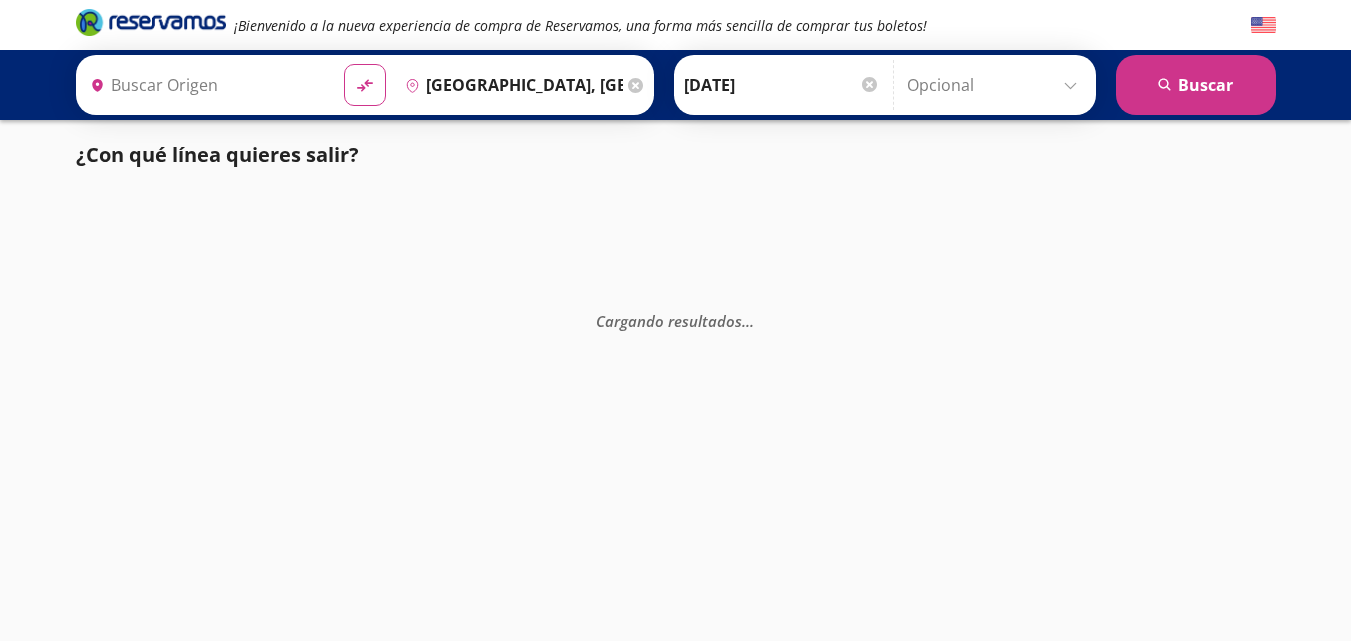 type on "Central Terrestre Potosina, [GEOGRAPHIC_DATA][PERSON_NAME]" 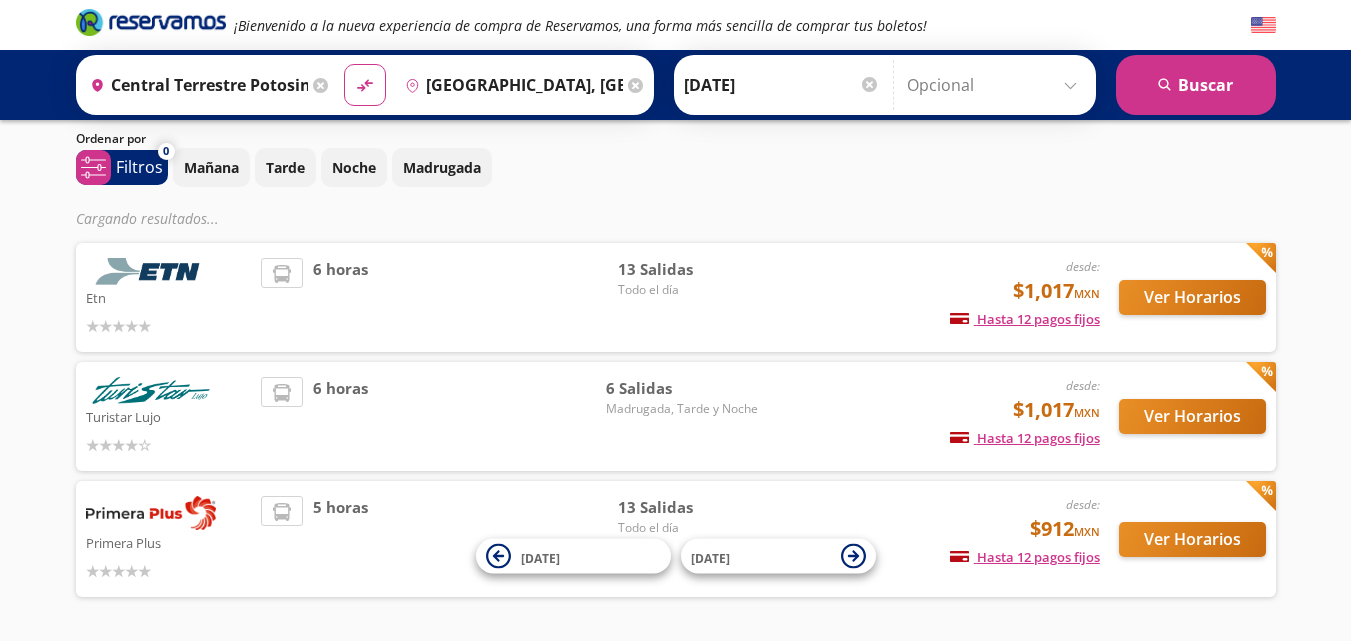 scroll, scrollTop: 127, scrollLeft: 0, axis: vertical 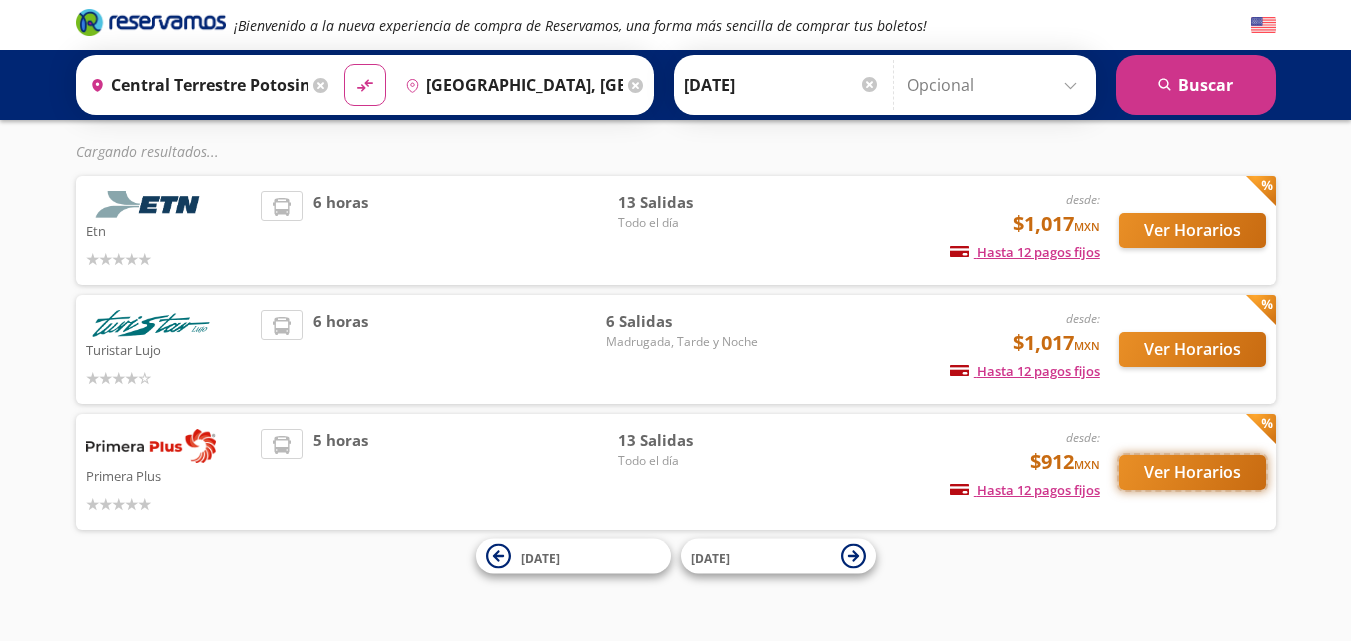 click on "Ver Horarios" at bounding box center (1192, 472) 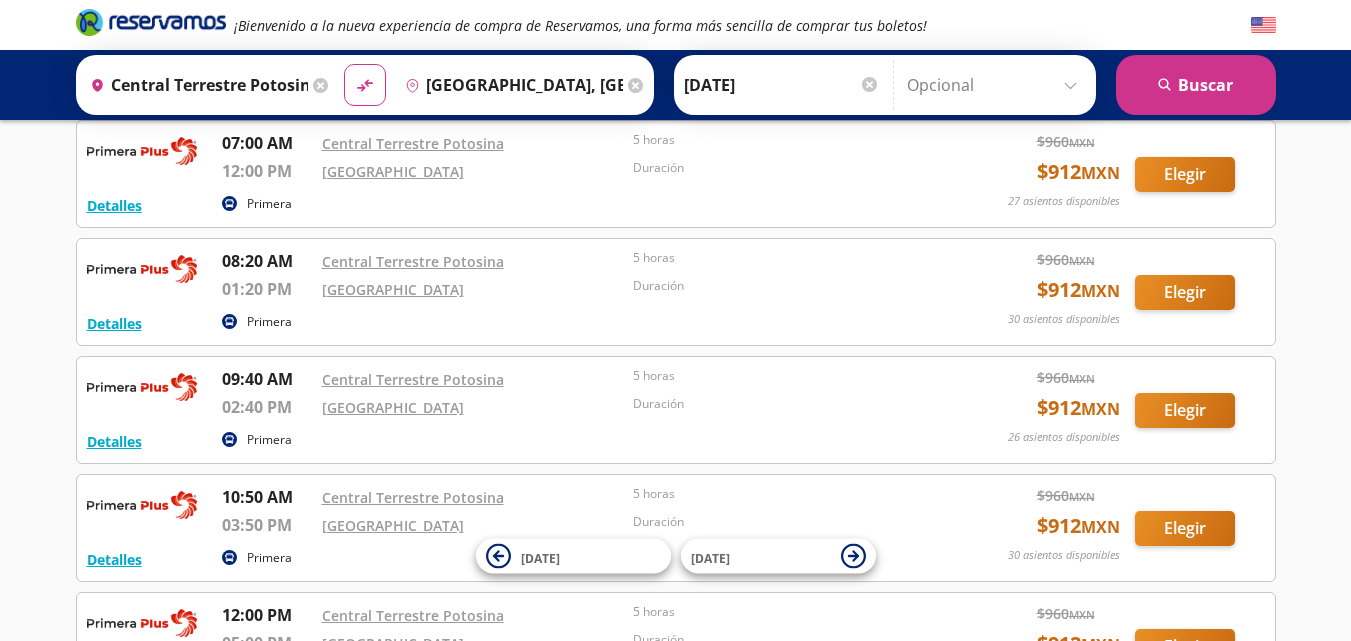 scroll, scrollTop: 440, scrollLeft: 0, axis: vertical 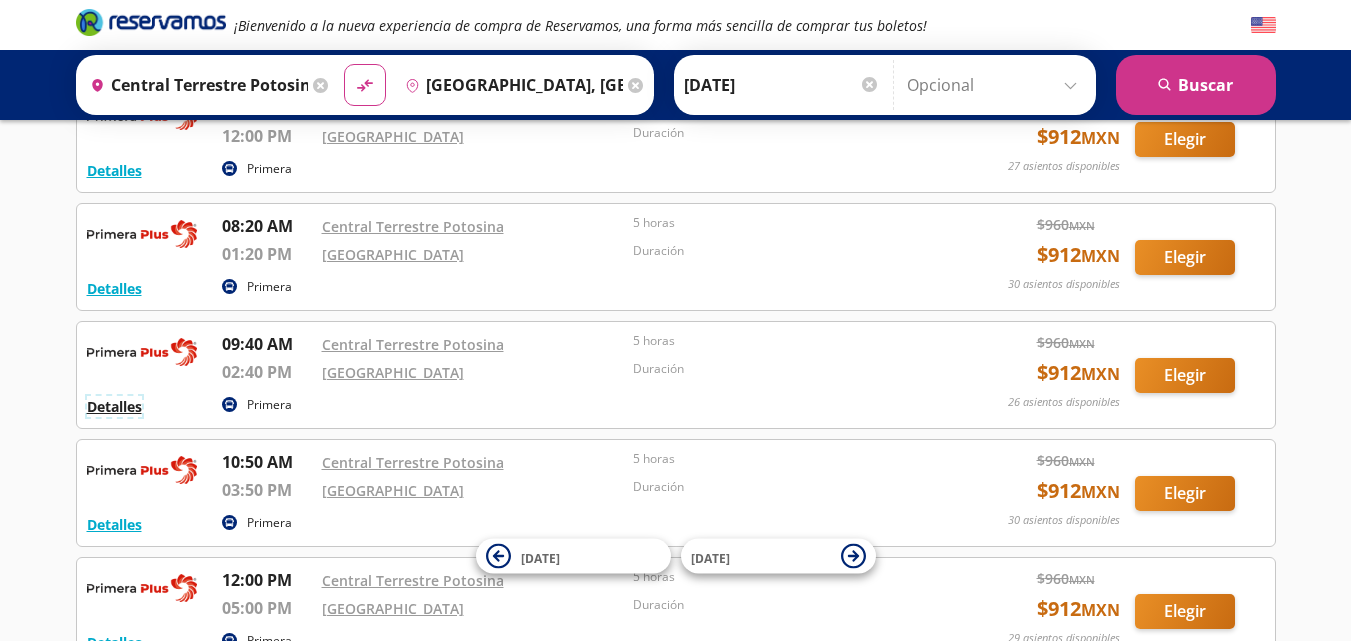 click on "Detalles" at bounding box center [114, 406] 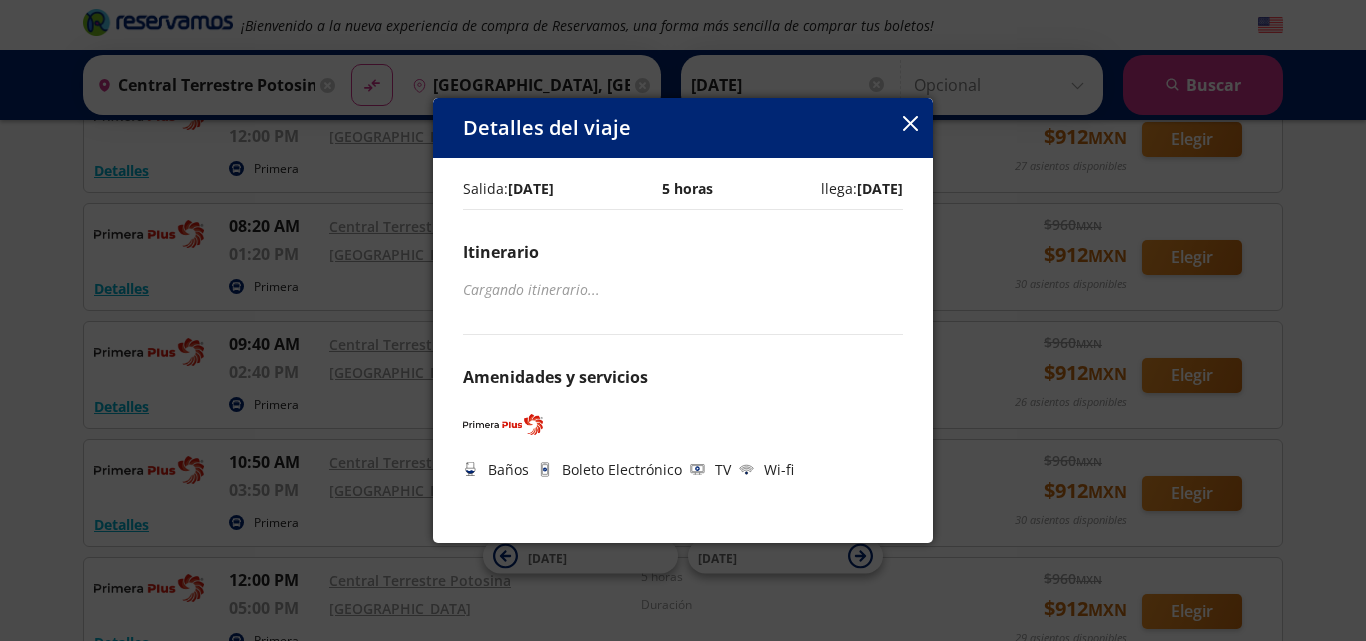 click 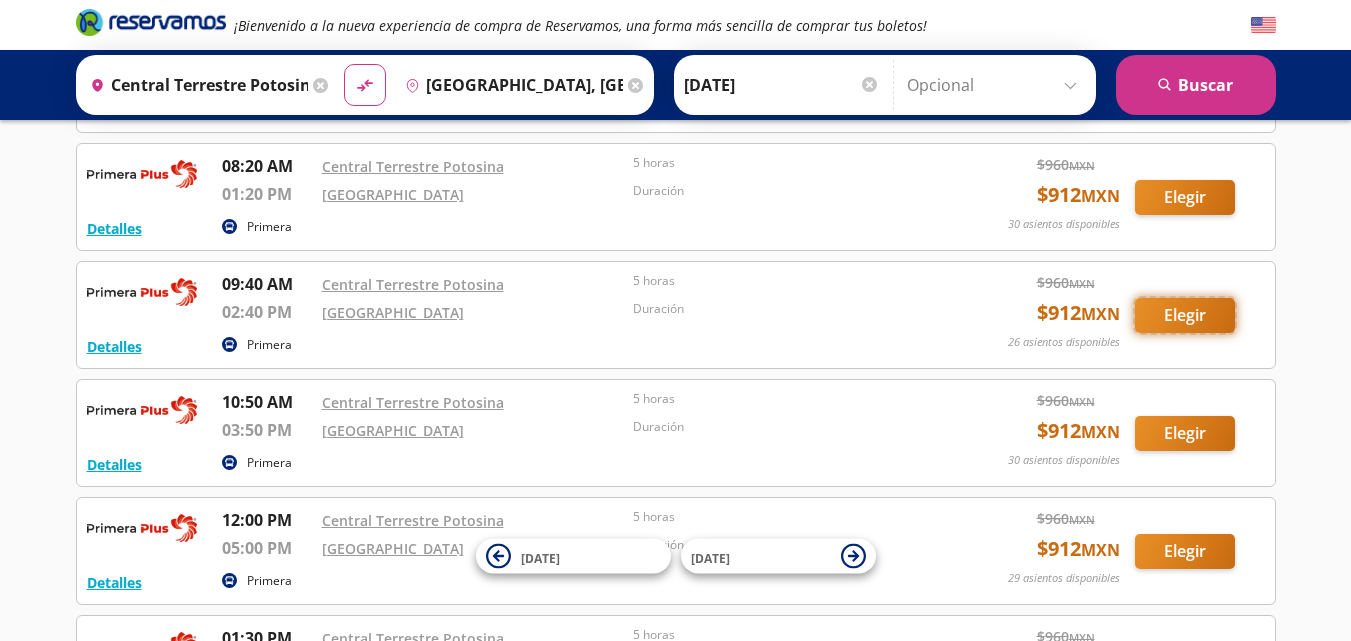 click on "Elegir" at bounding box center (1185, 315) 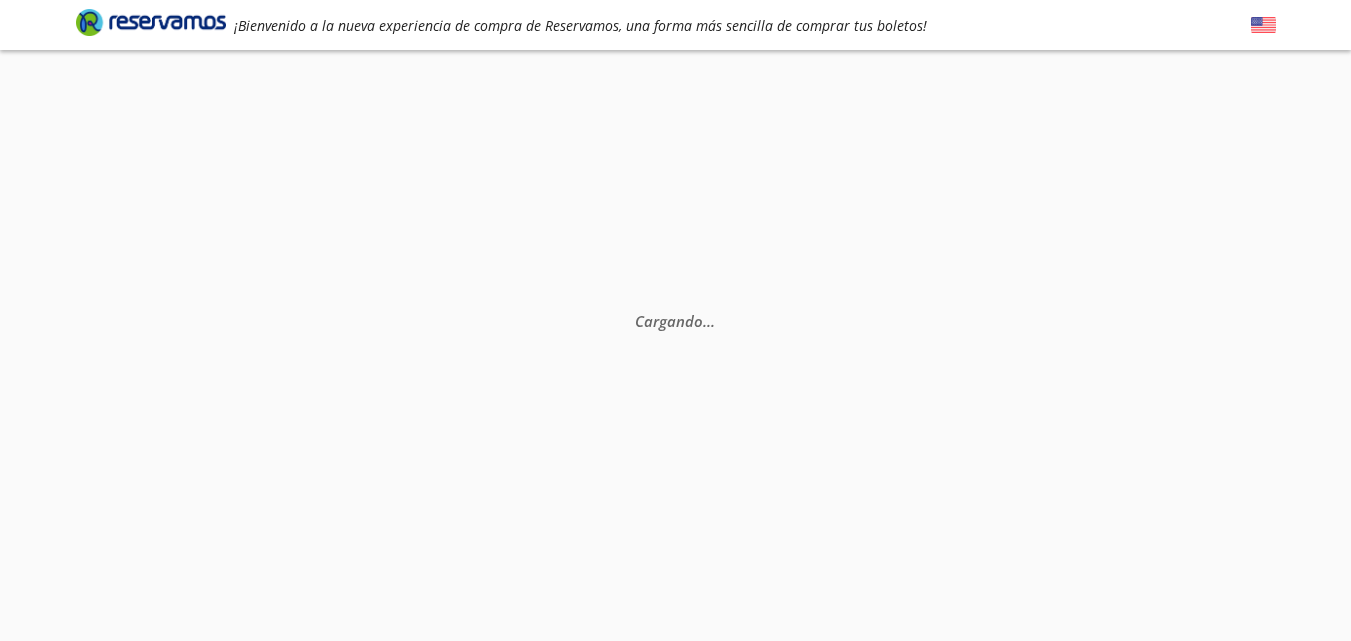 scroll, scrollTop: 0, scrollLeft: 0, axis: both 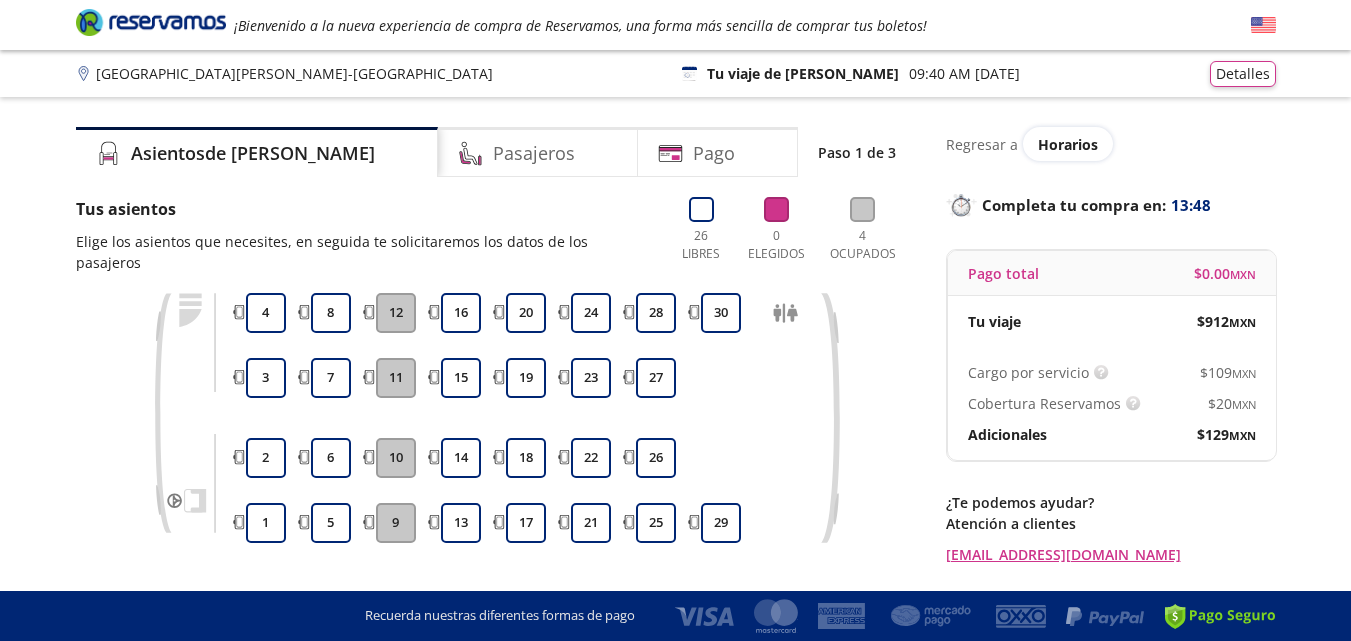 click on "11" at bounding box center (396, 378) 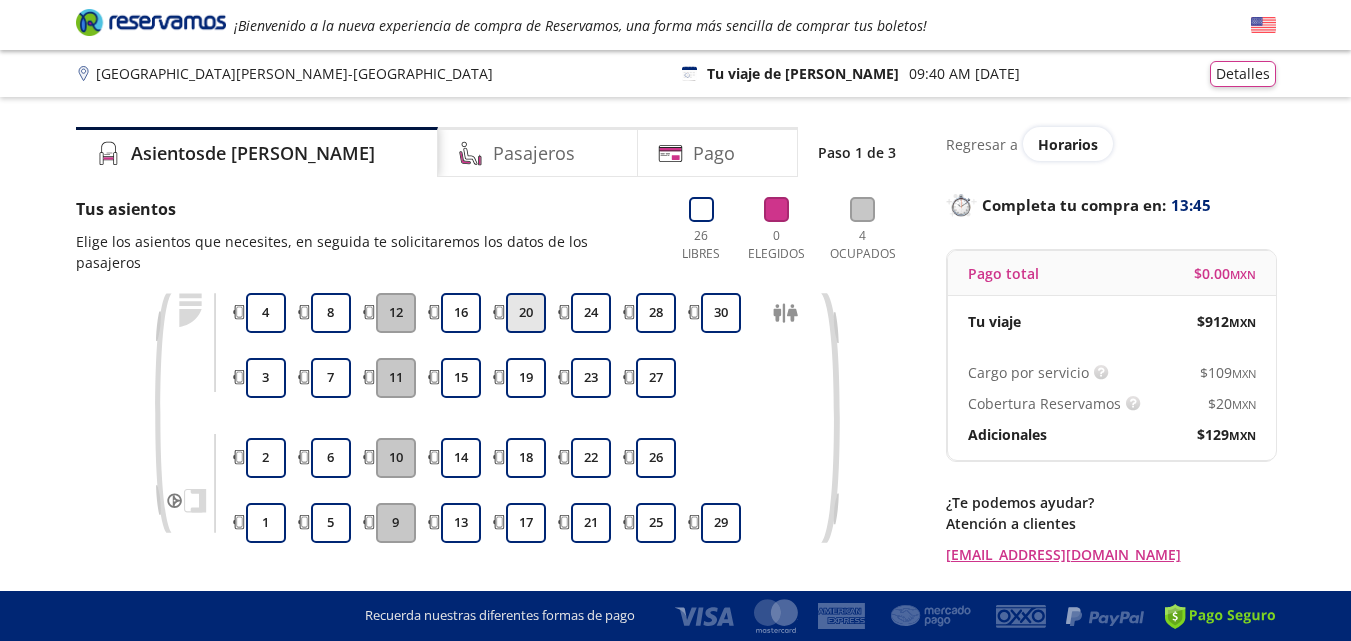 click on "20" at bounding box center [526, 313] 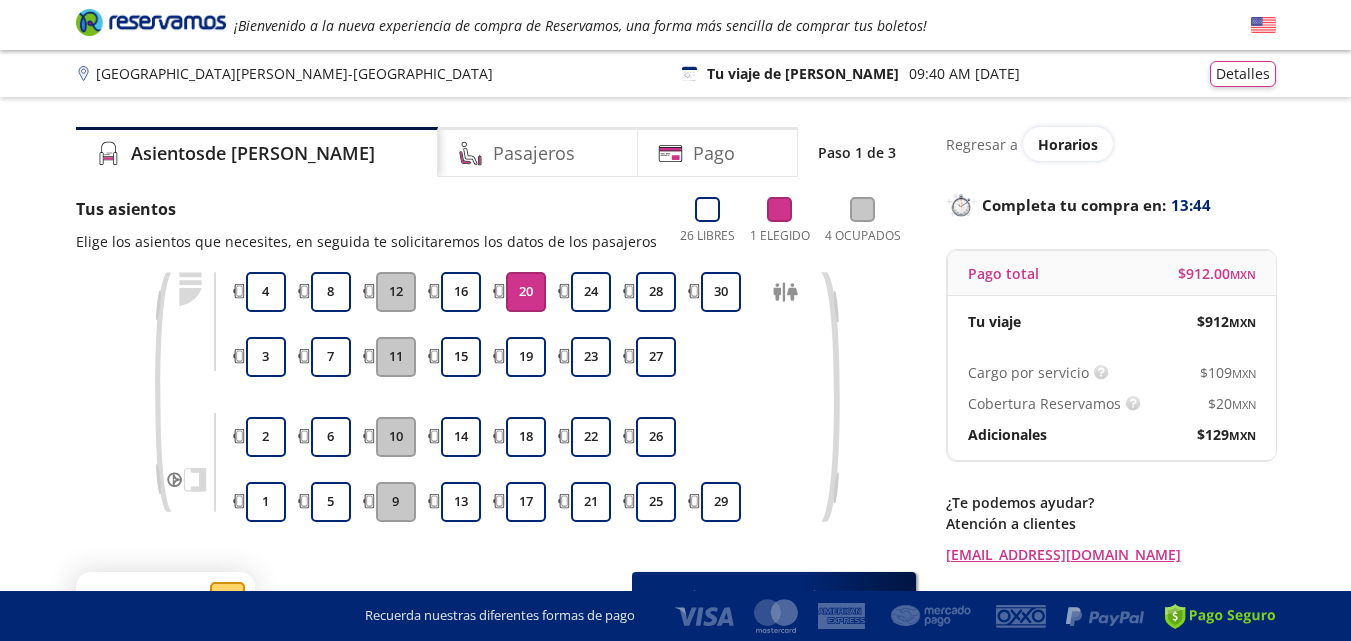 scroll, scrollTop: 100, scrollLeft: 0, axis: vertical 